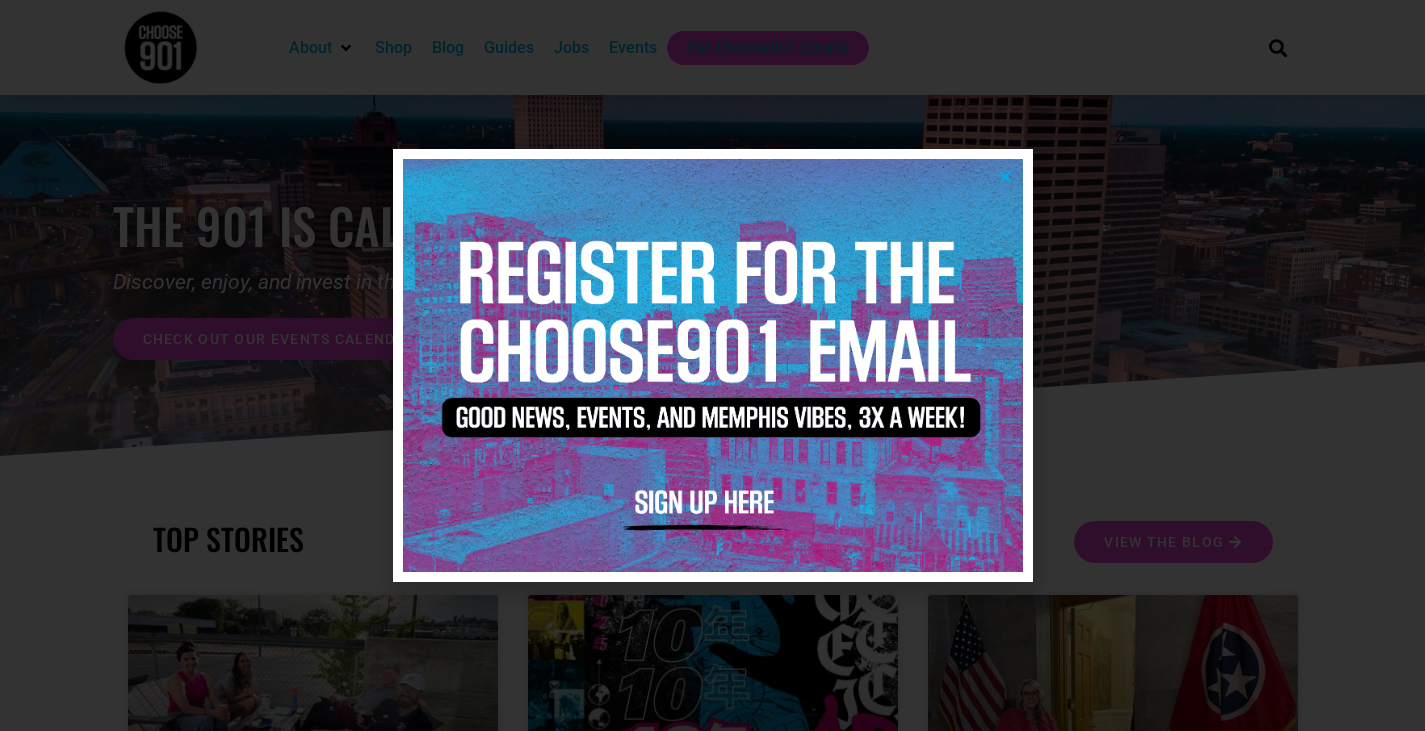 scroll, scrollTop: 0, scrollLeft: 0, axis: both 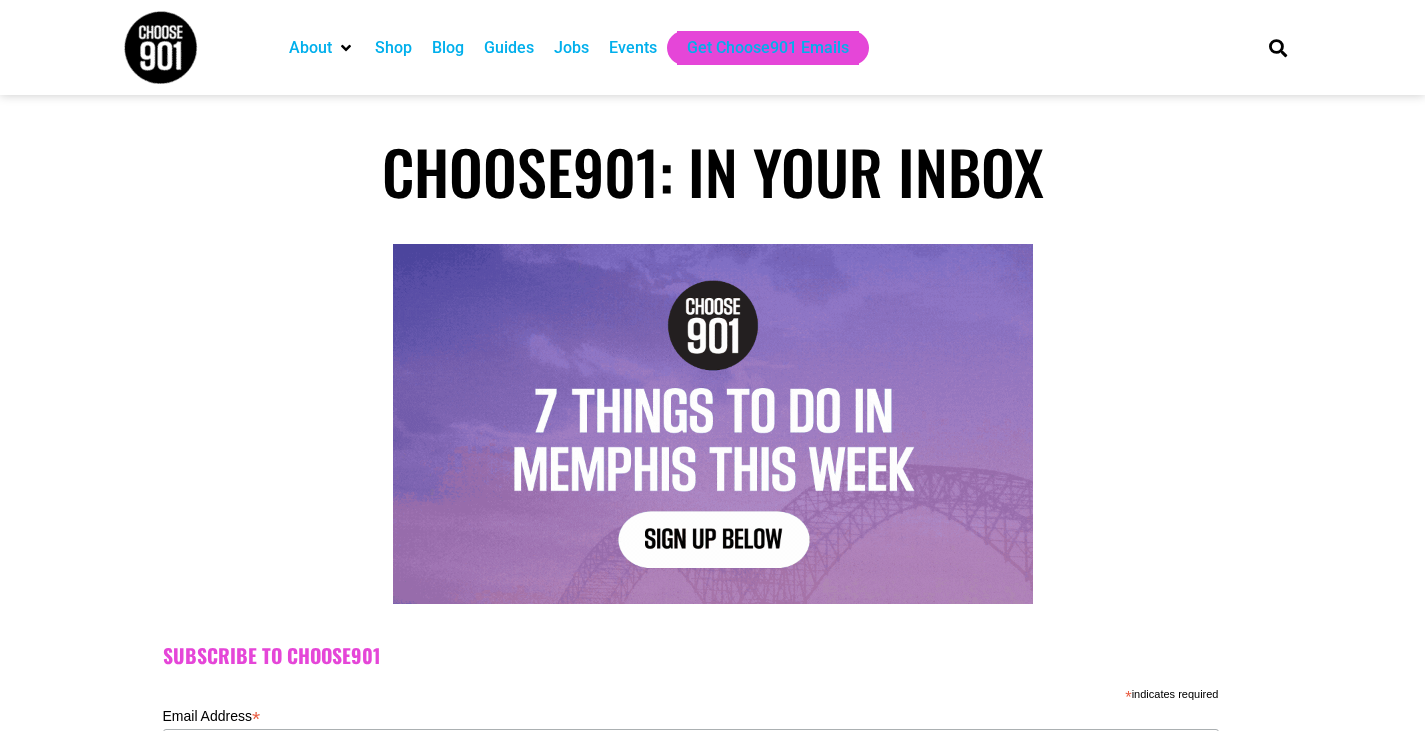click on "Jobs" at bounding box center [571, 48] 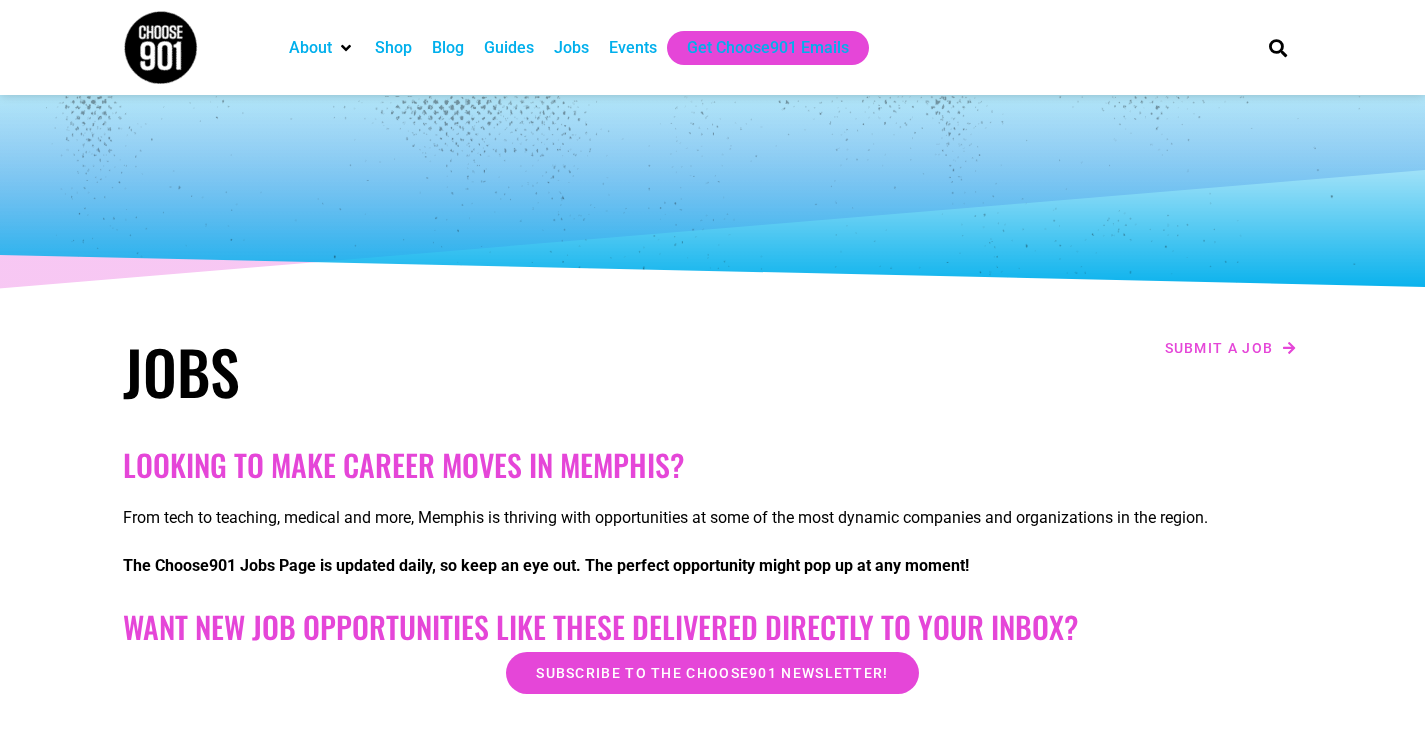 scroll, scrollTop: 0, scrollLeft: 0, axis: both 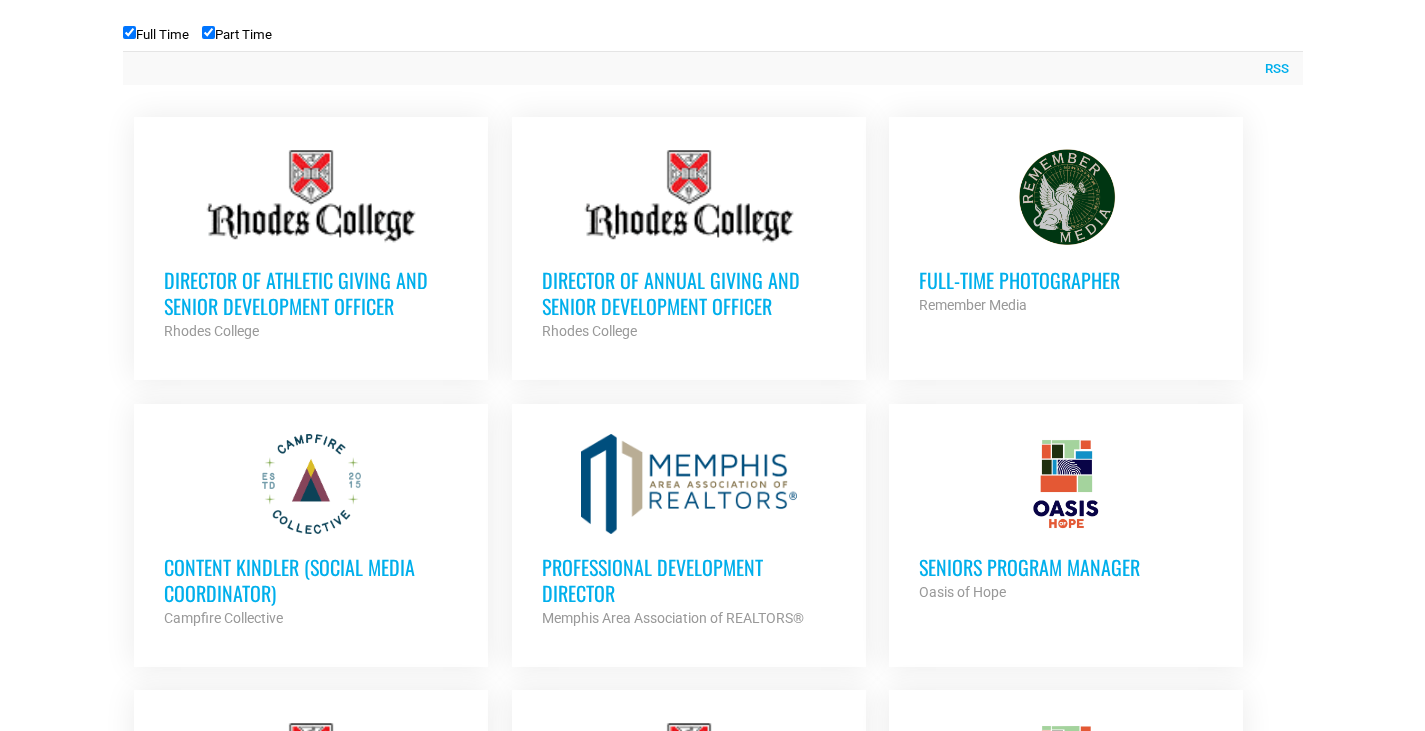 click at bounding box center [689, 484] 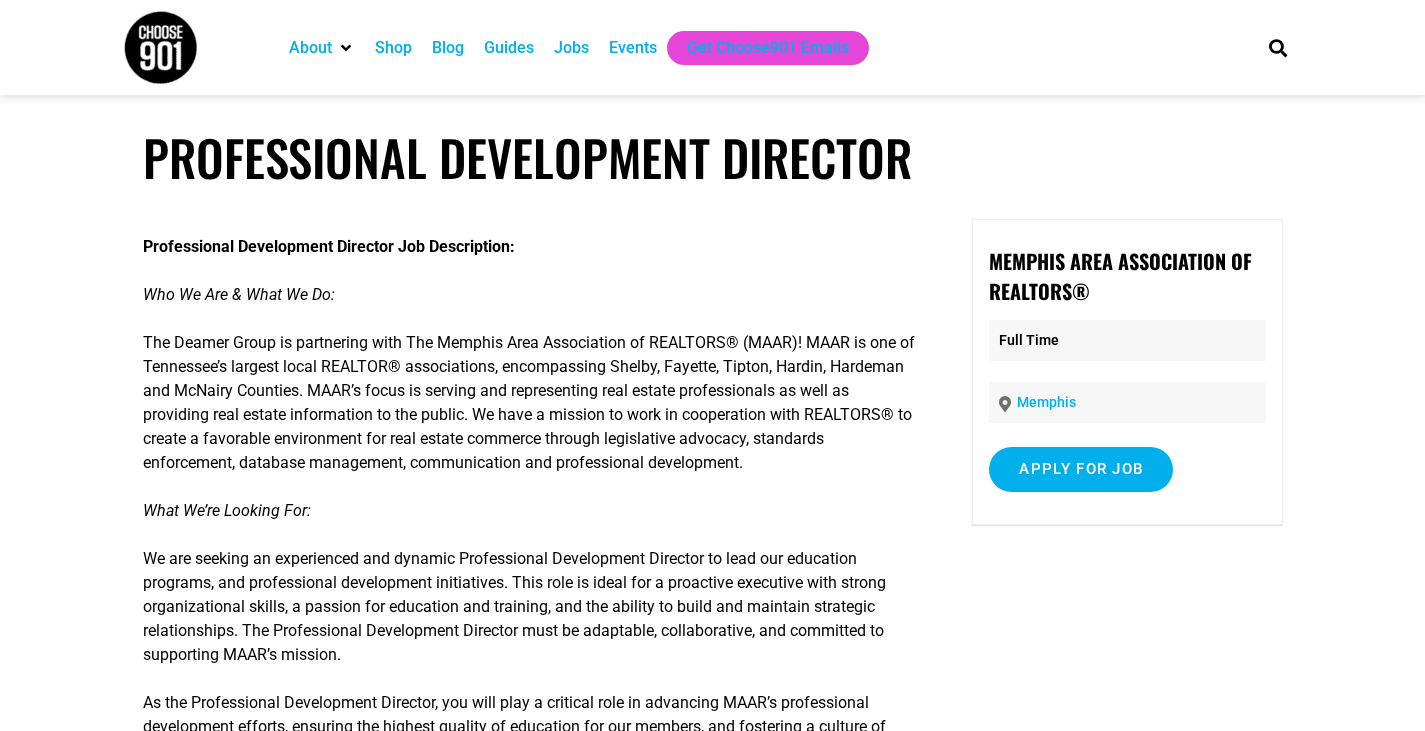 scroll, scrollTop: 0, scrollLeft: 0, axis: both 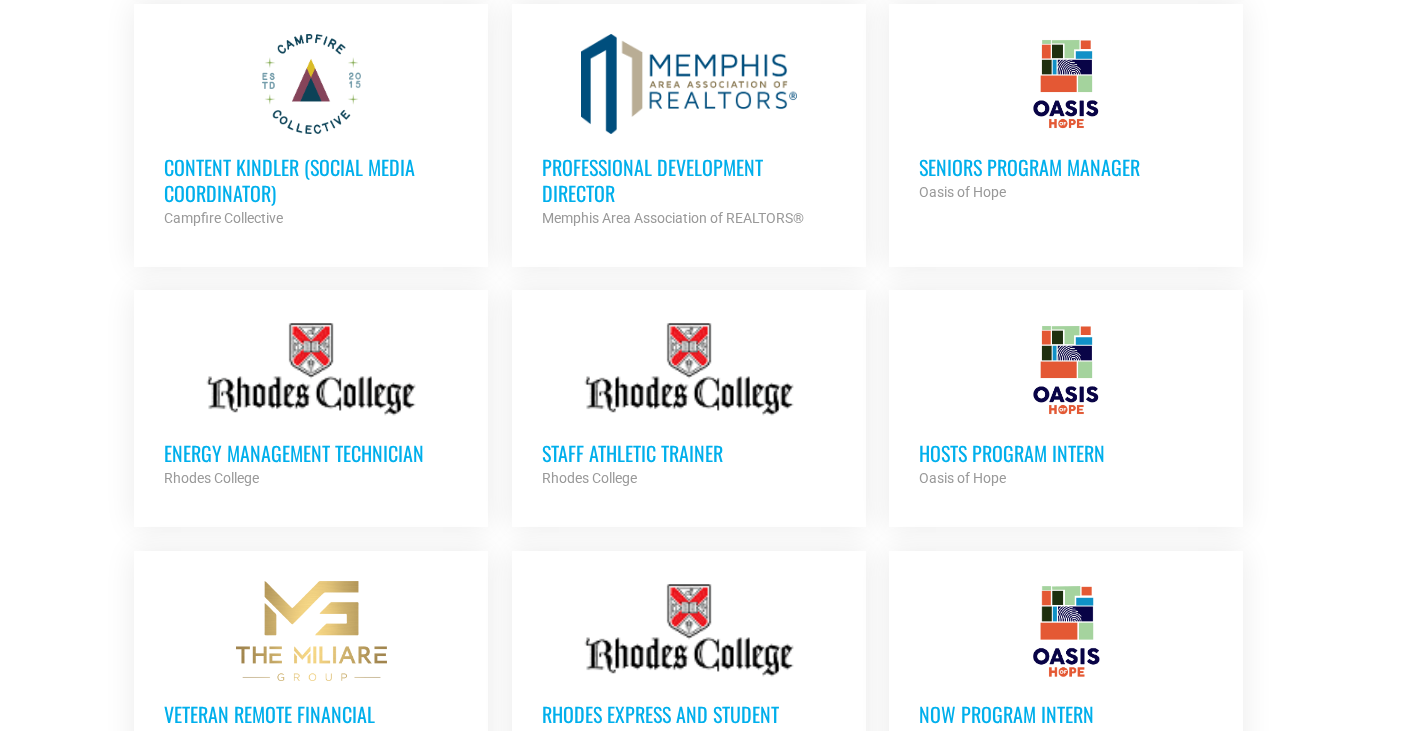 click on "Seniors Program Manager" at bounding box center [1066, 167] 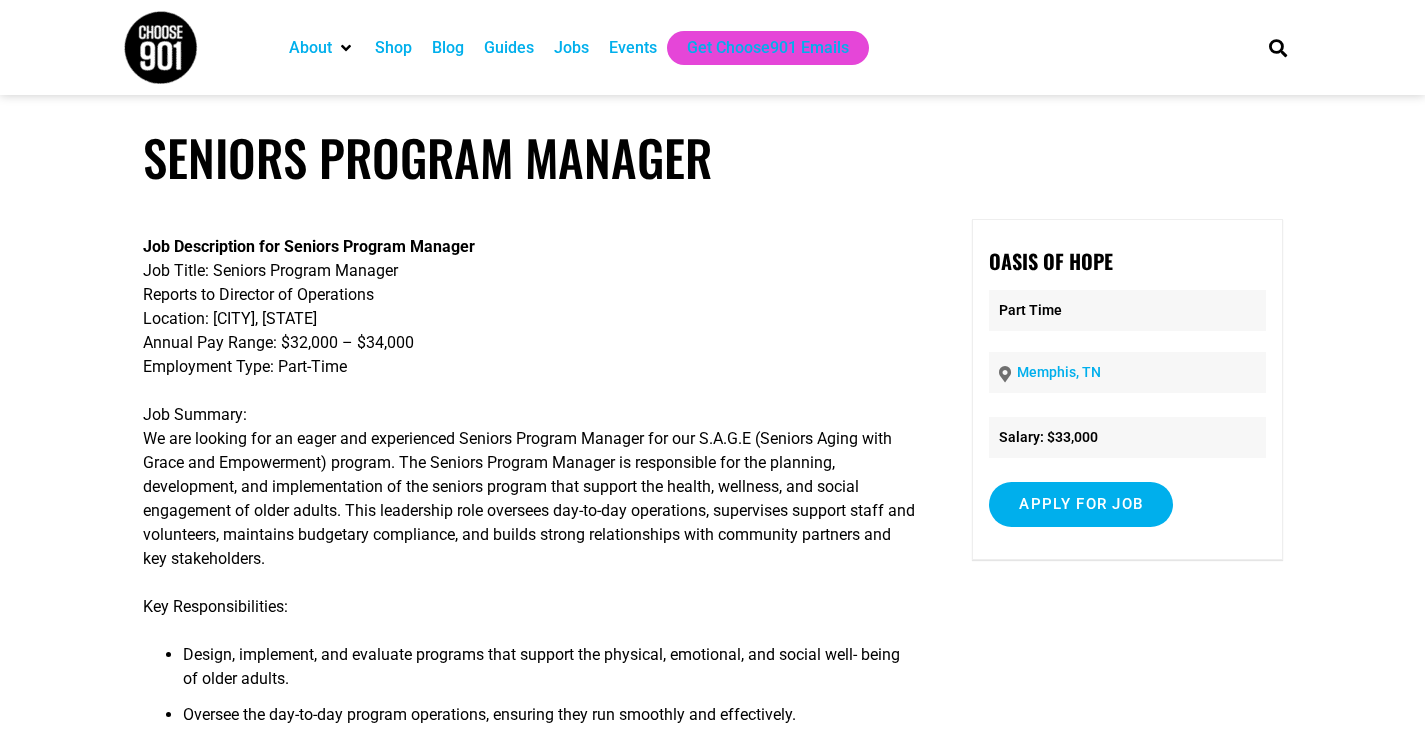 scroll, scrollTop: 0, scrollLeft: 0, axis: both 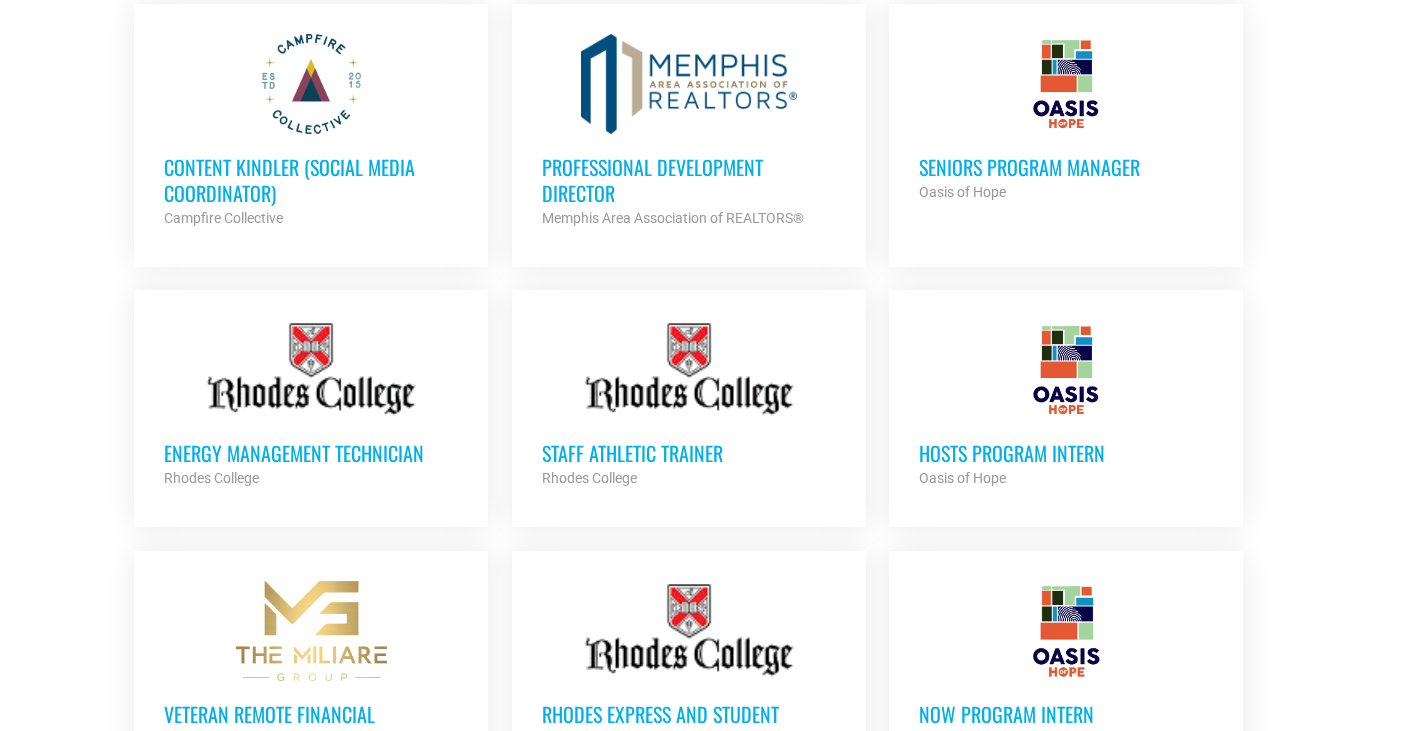 click on "HOSTS Program Intern" at bounding box center [1066, 453] 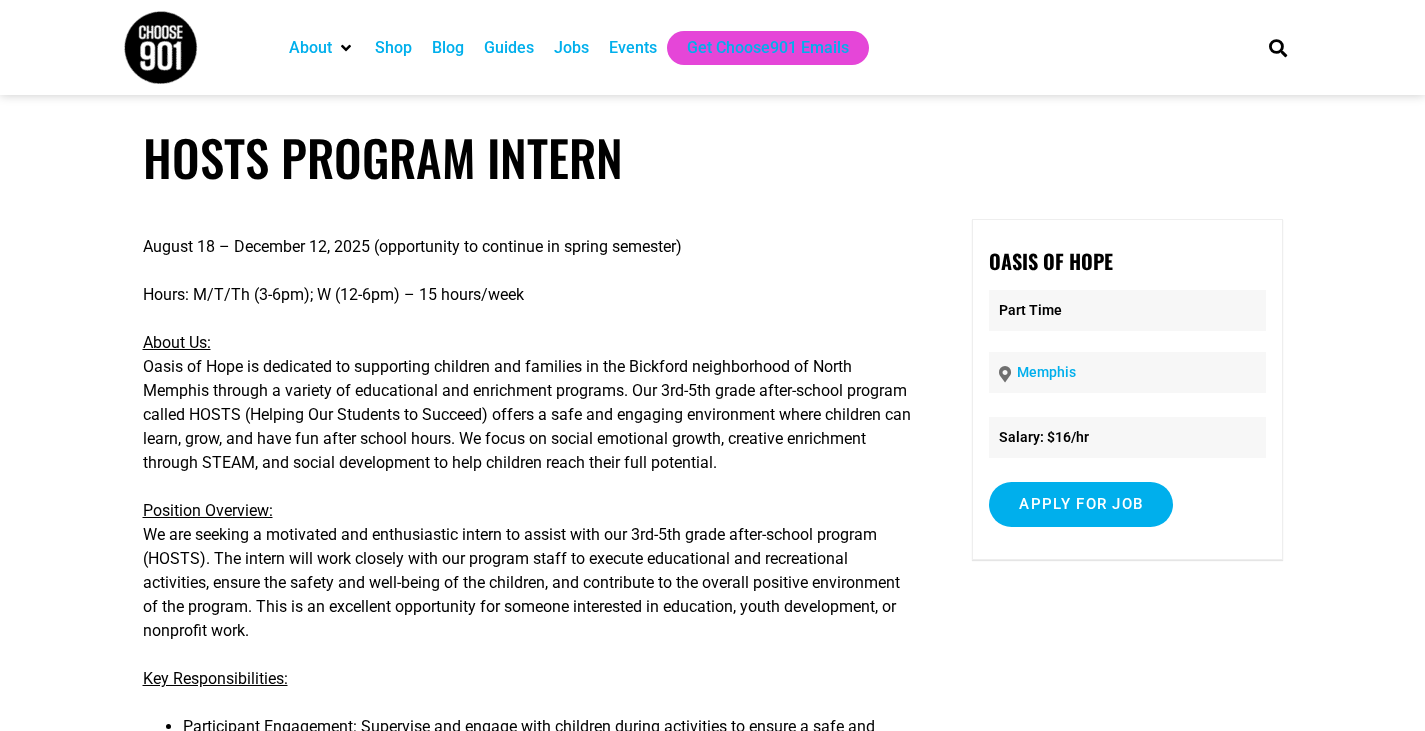 scroll, scrollTop: 0, scrollLeft: 0, axis: both 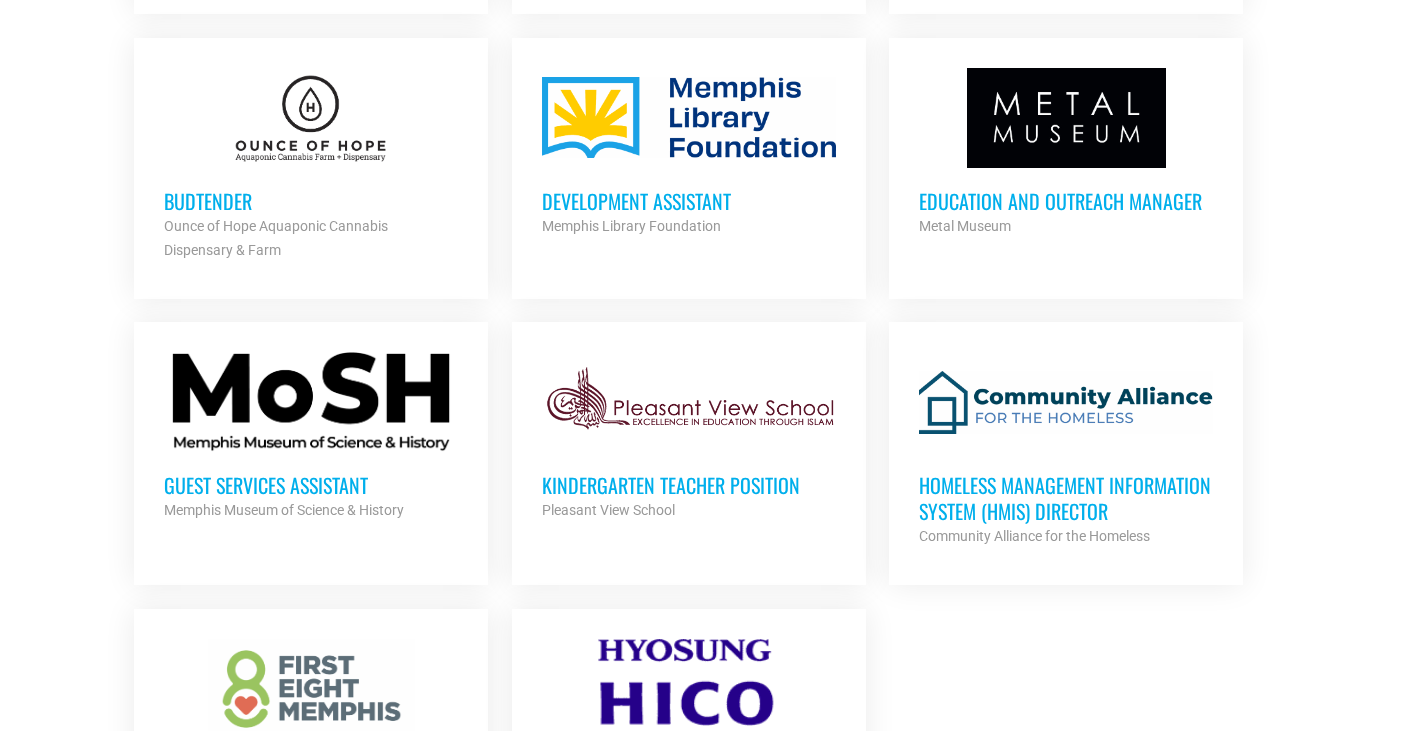 click on "Guest Services Assistant" at bounding box center [311, 485] 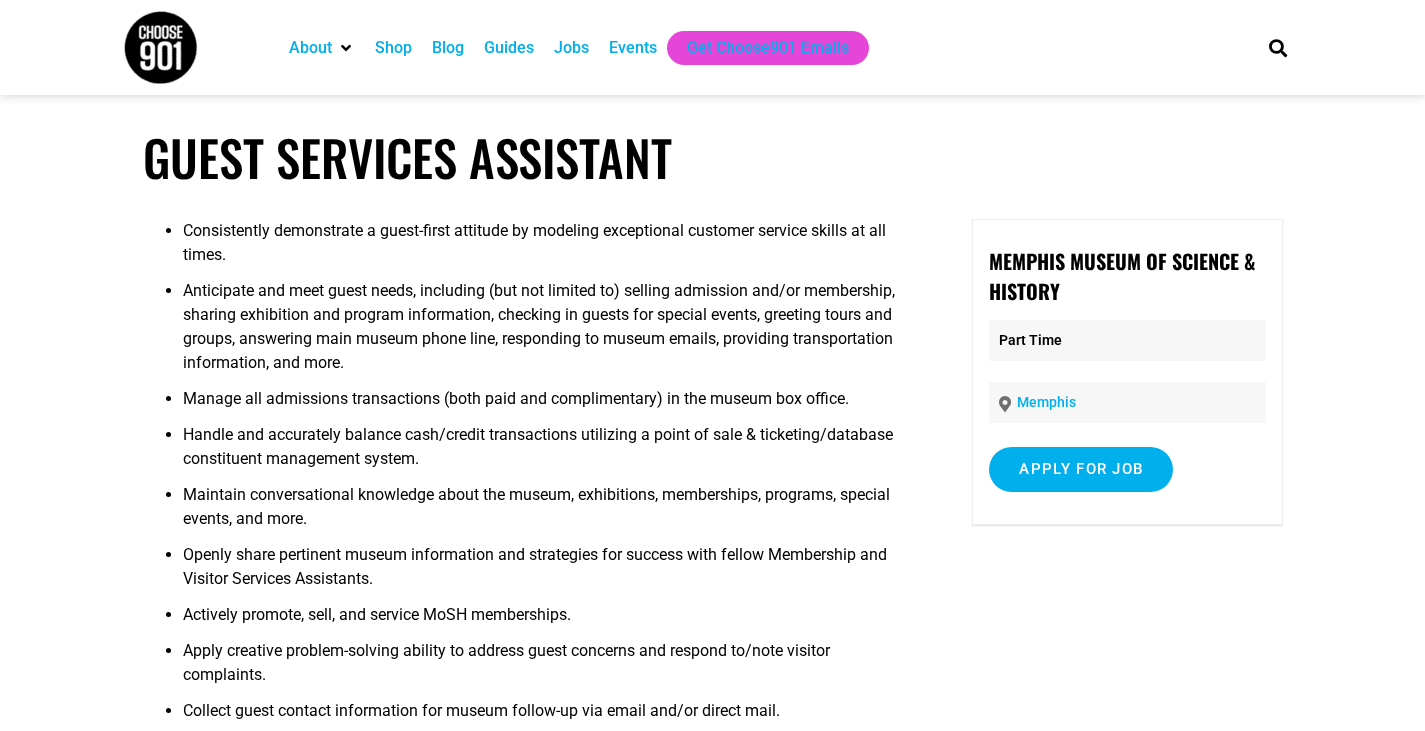 scroll, scrollTop: 0, scrollLeft: 0, axis: both 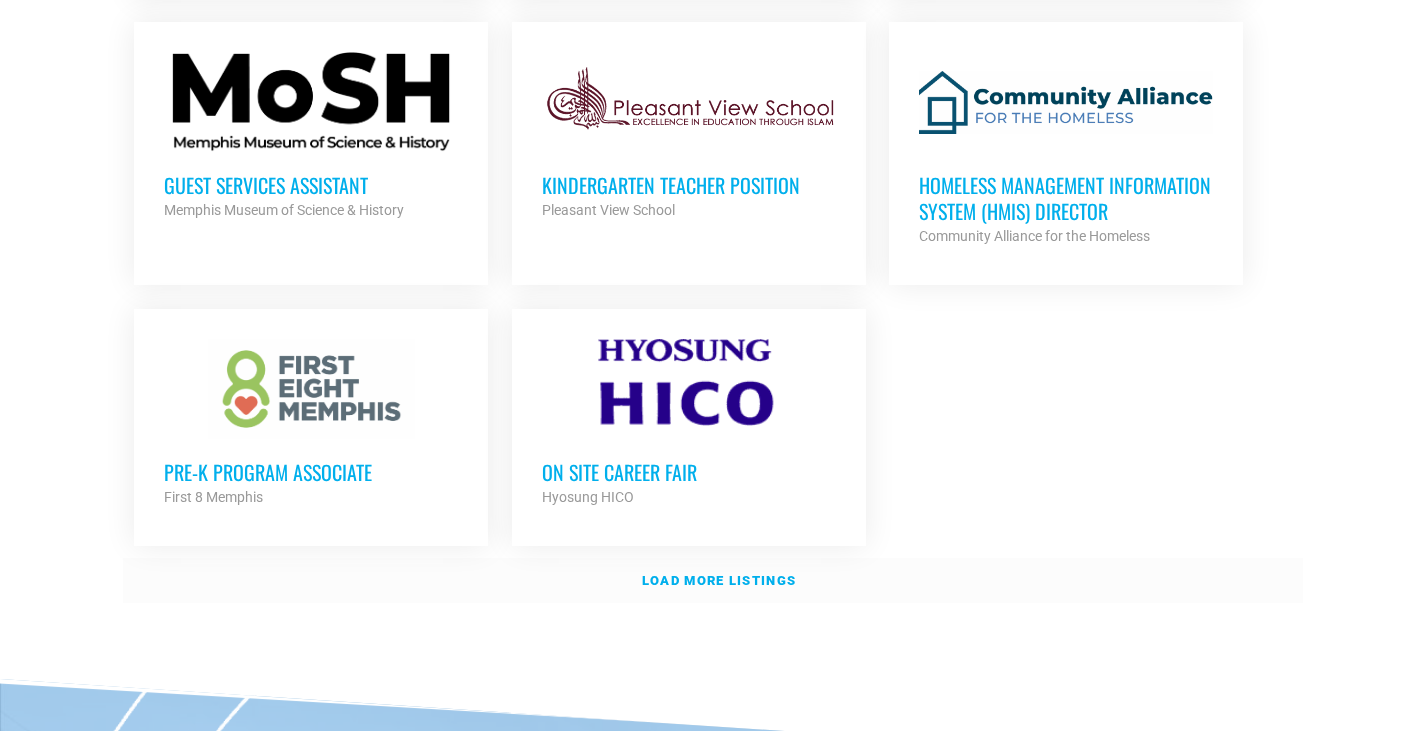 click on "Load more listings" at bounding box center (719, 580) 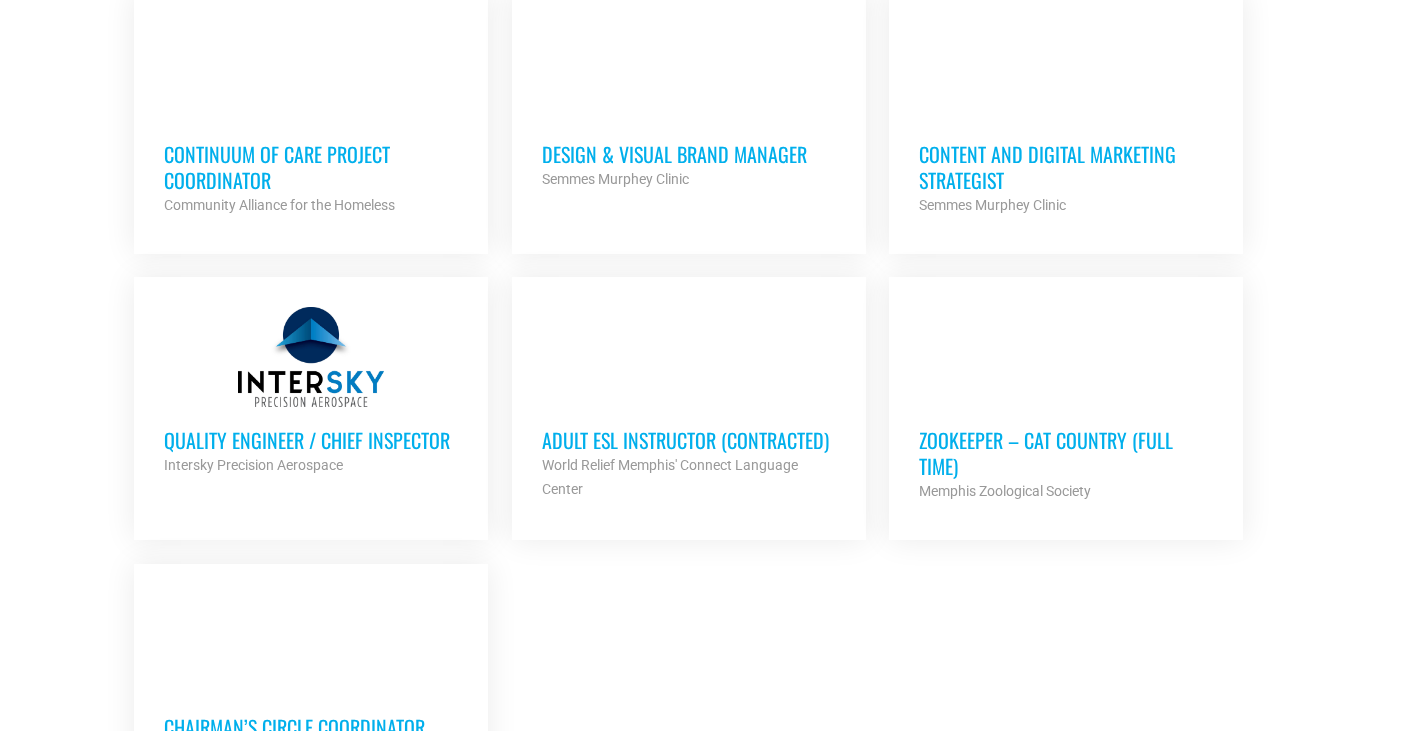 scroll, scrollTop: 4400, scrollLeft: 0, axis: vertical 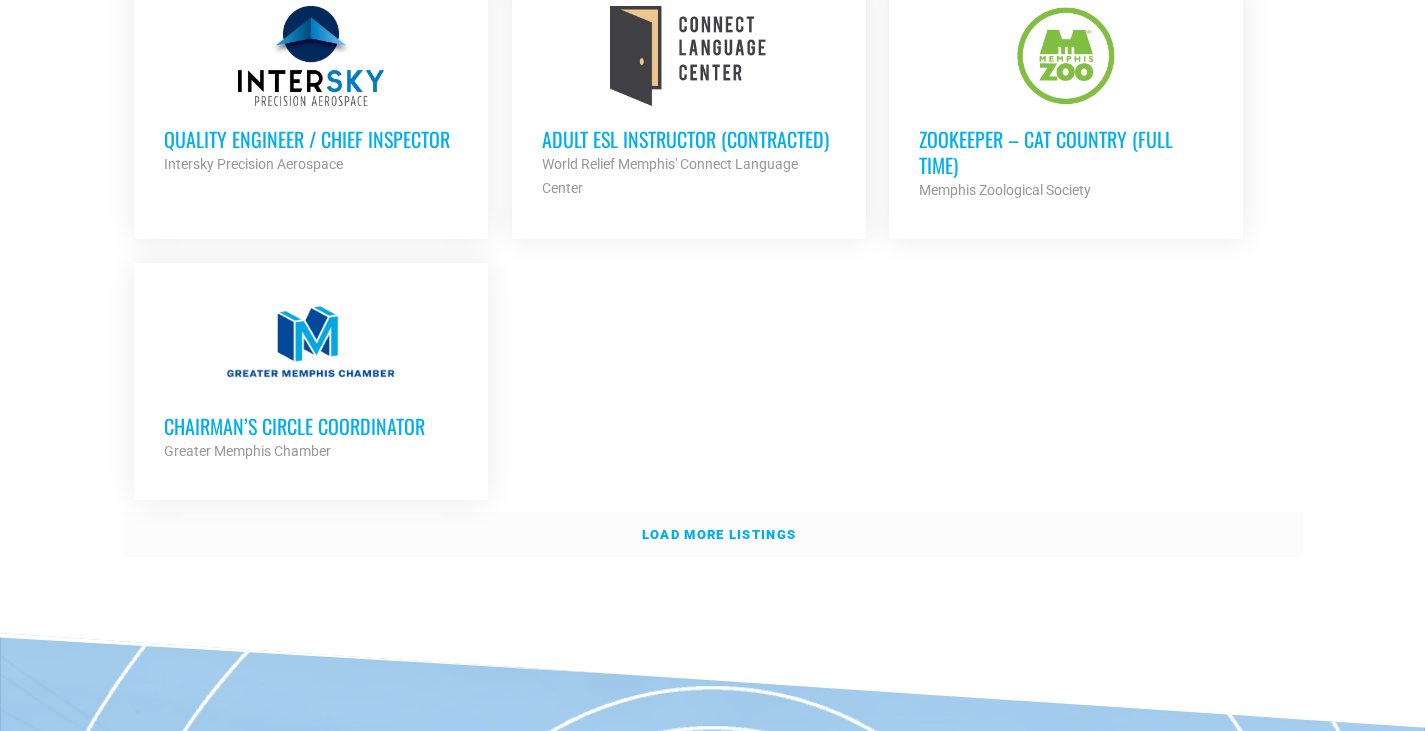 click on "Load more listings" at bounding box center [719, 534] 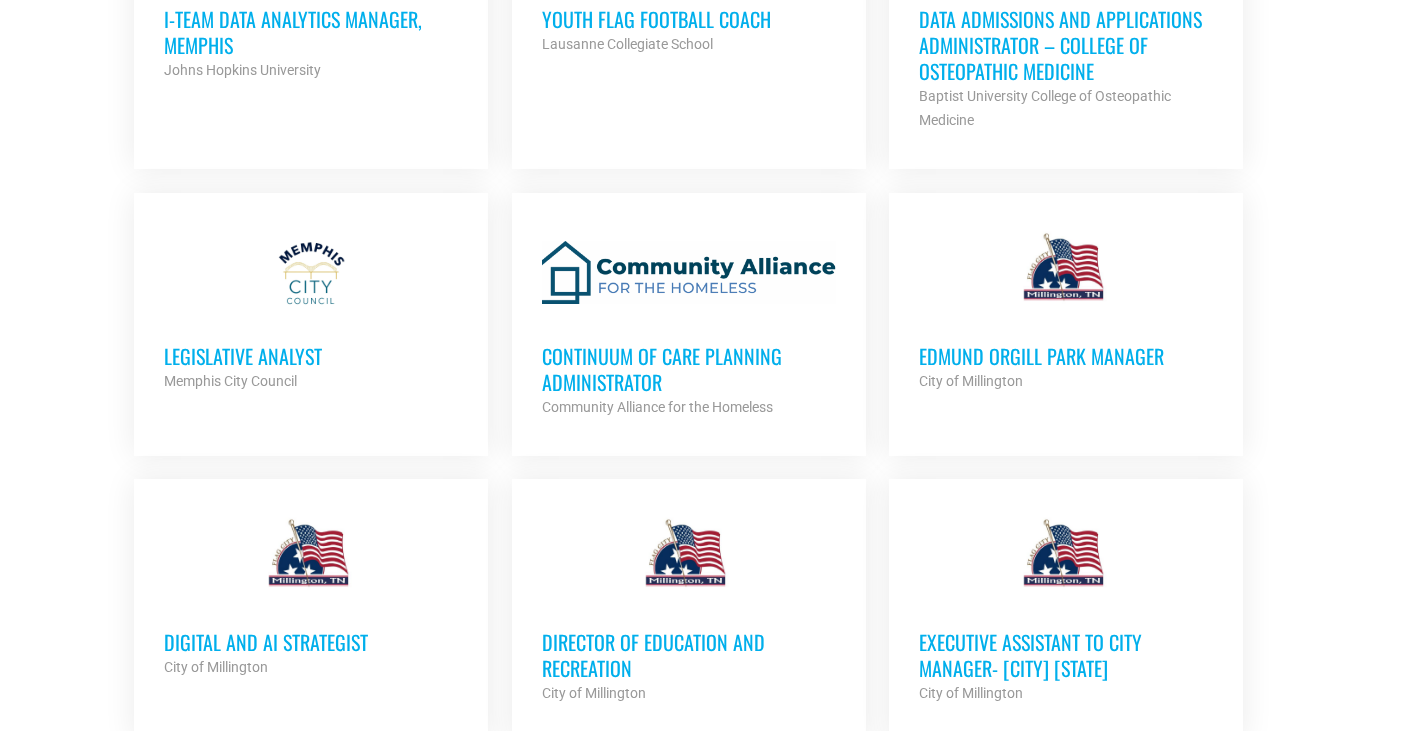 scroll, scrollTop: 5500, scrollLeft: 0, axis: vertical 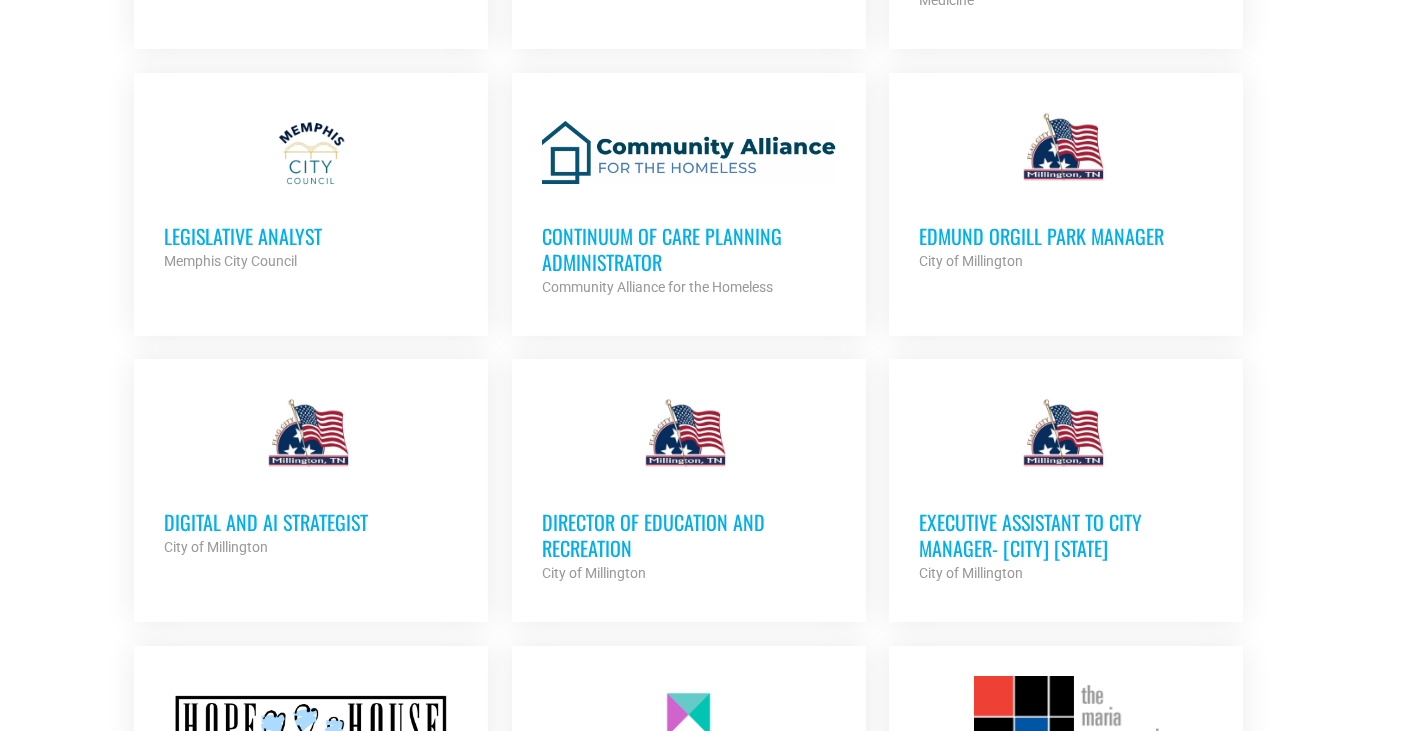click on "Legislative Analyst" at bounding box center [311, 236] 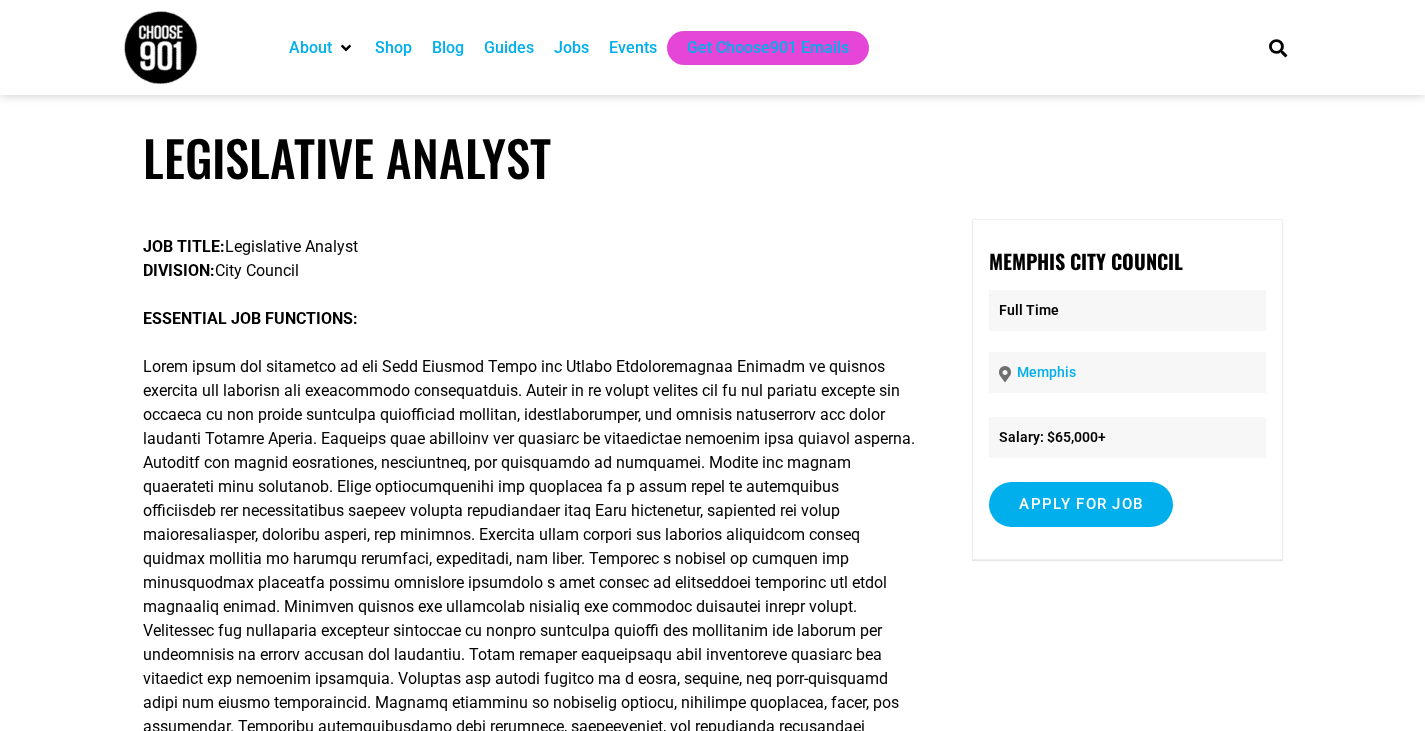 scroll, scrollTop: 0, scrollLeft: 0, axis: both 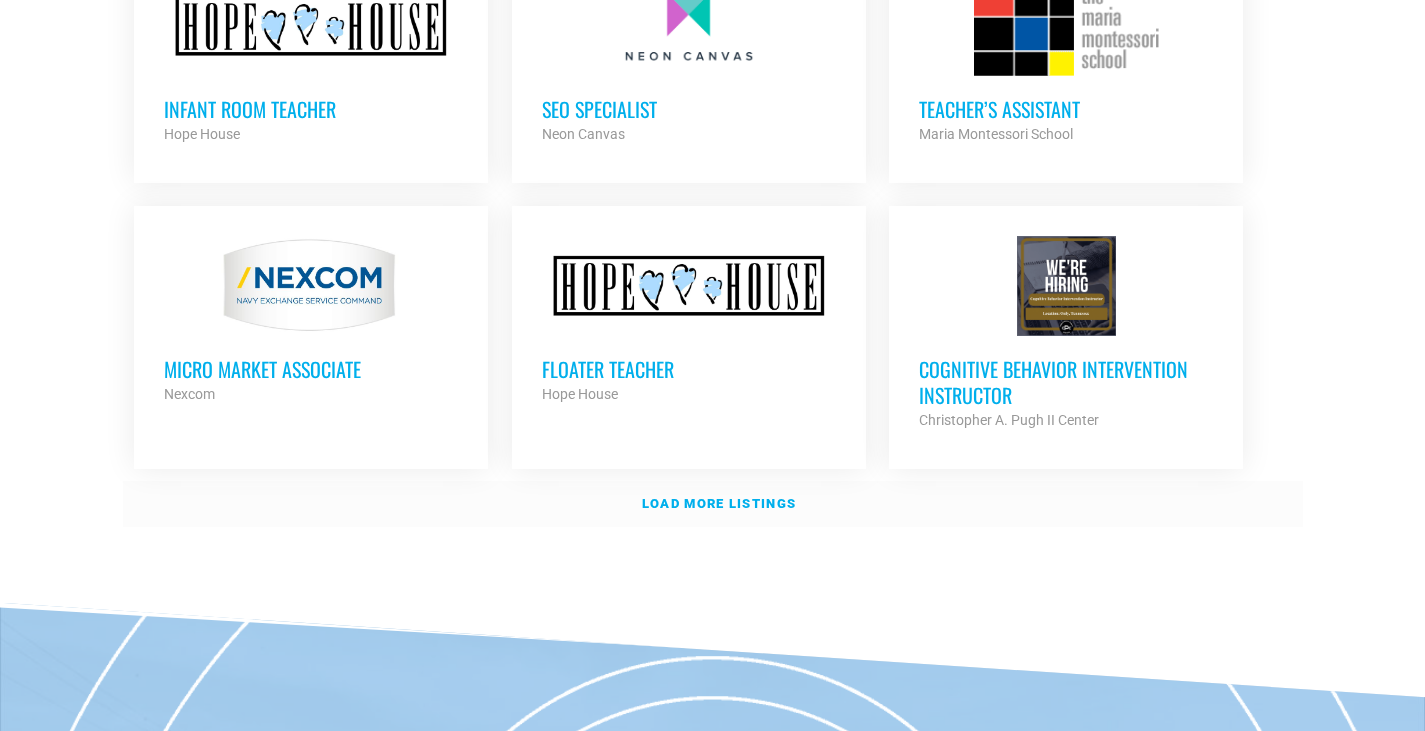 click on "Load more listings" at bounding box center [719, 503] 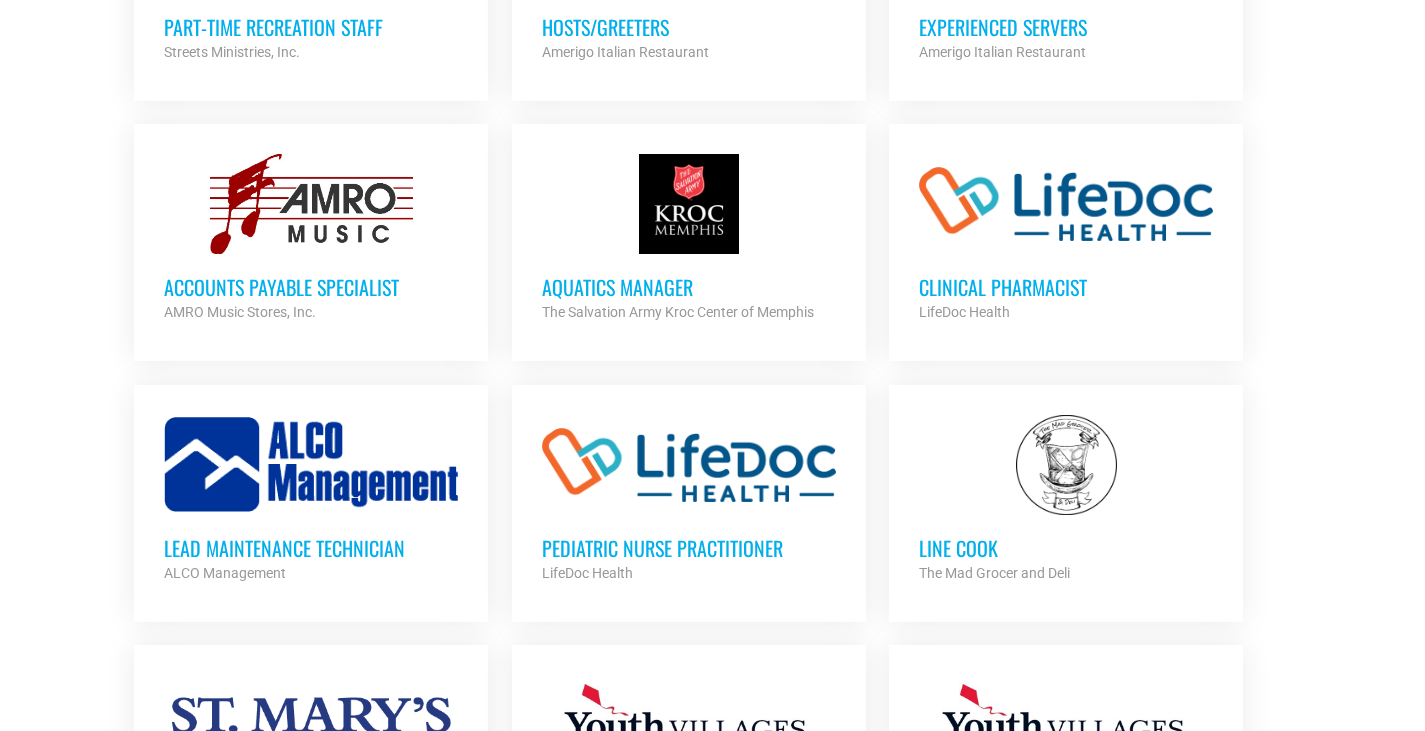 scroll, scrollTop: 7100, scrollLeft: 0, axis: vertical 